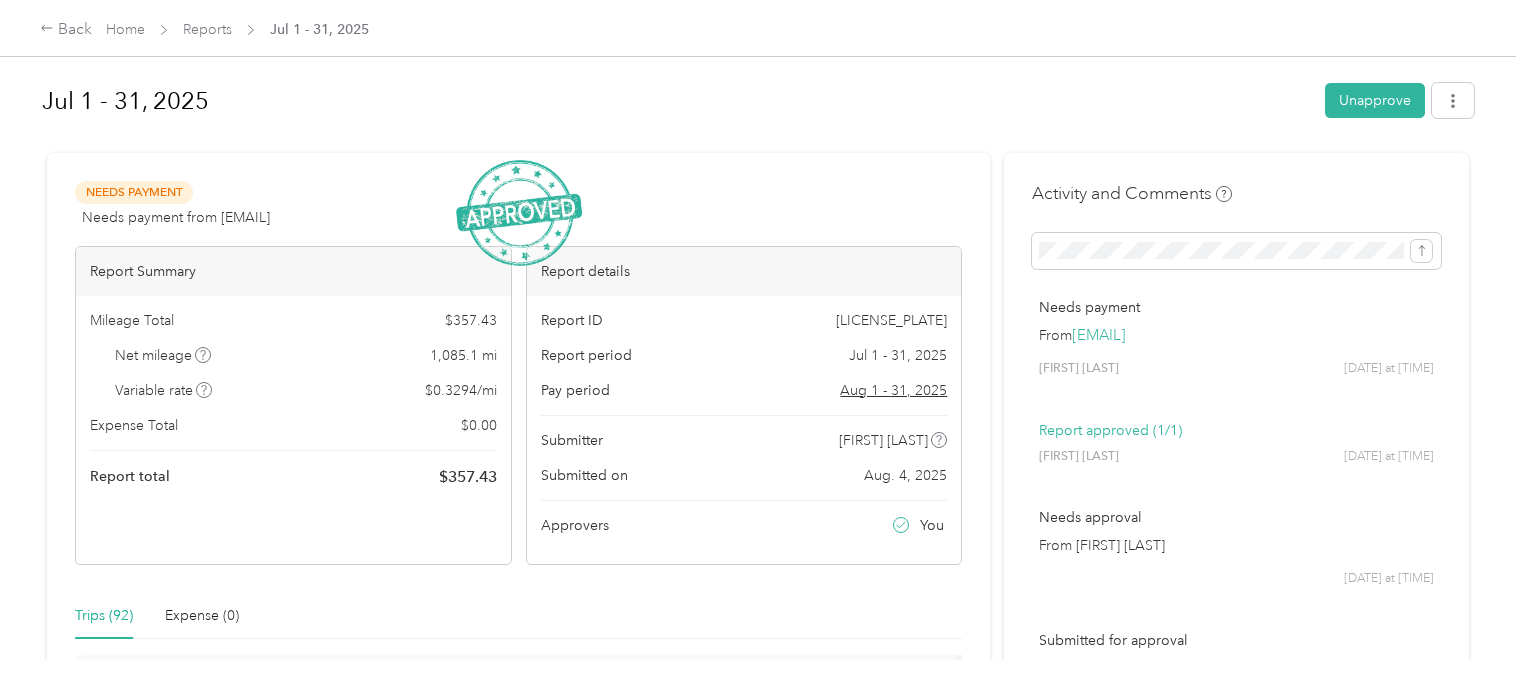 scroll, scrollTop: 0, scrollLeft: 0, axis: both 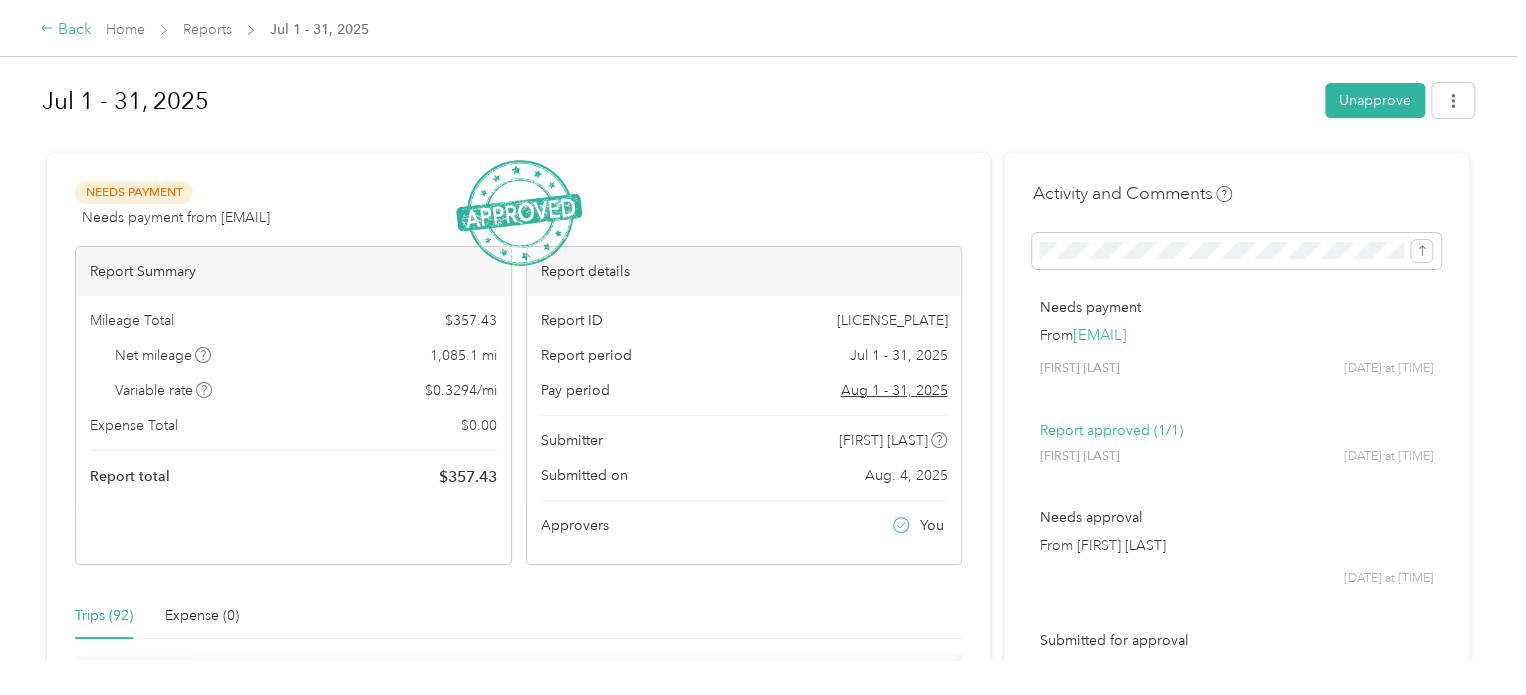 click on "Back" at bounding box center [66, 30] 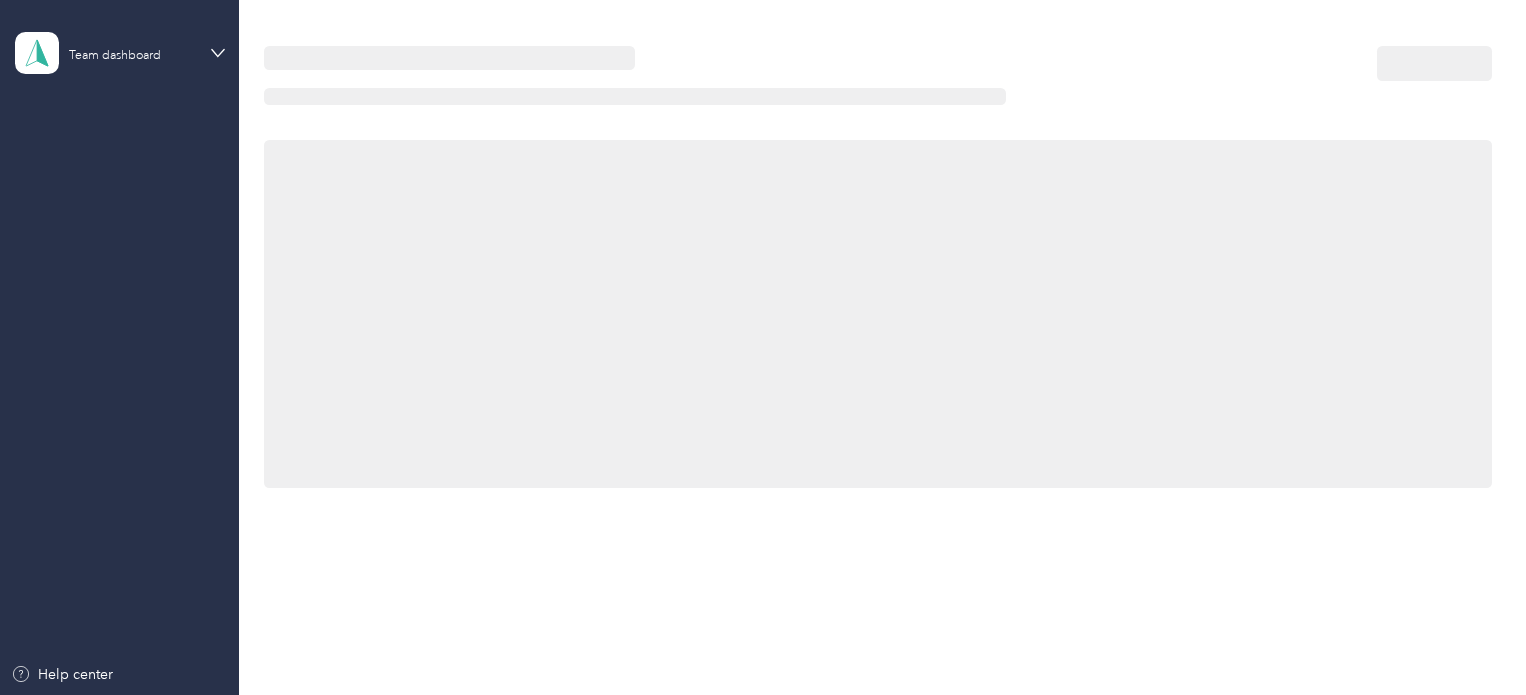 scroll, scrollTop: 0, scrollLeft: 0, axis: both 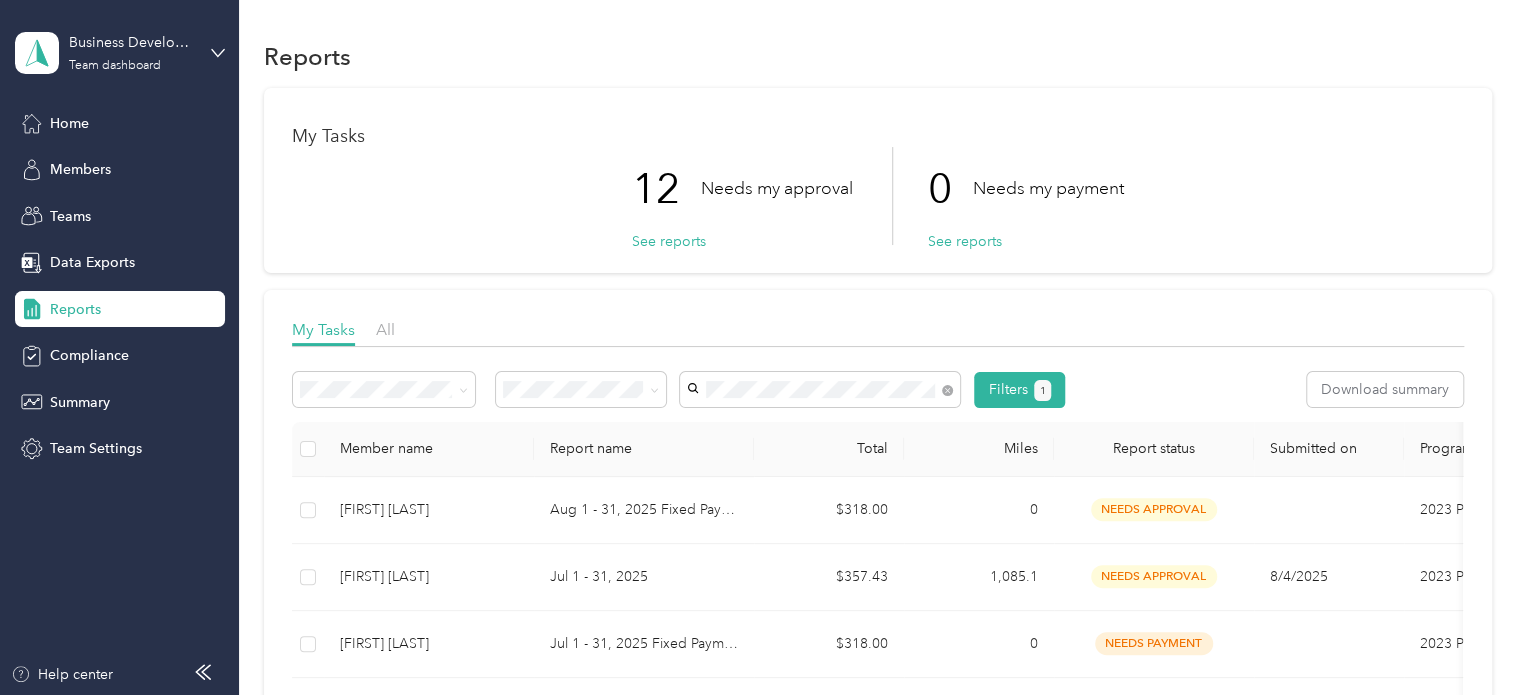 click on "Business Development Team dashboard" at bounding box center [120, 53] 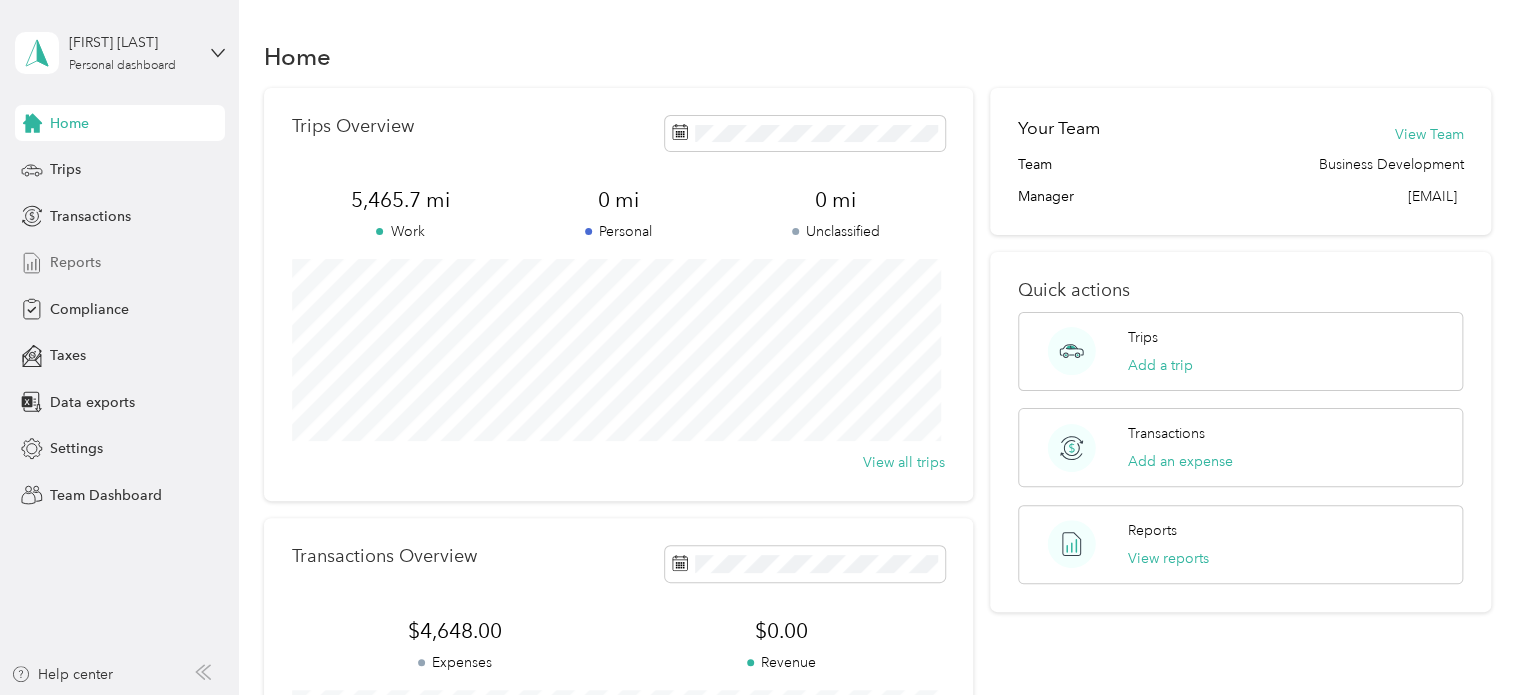 click on "Reports" at bounding box center (120, 263) 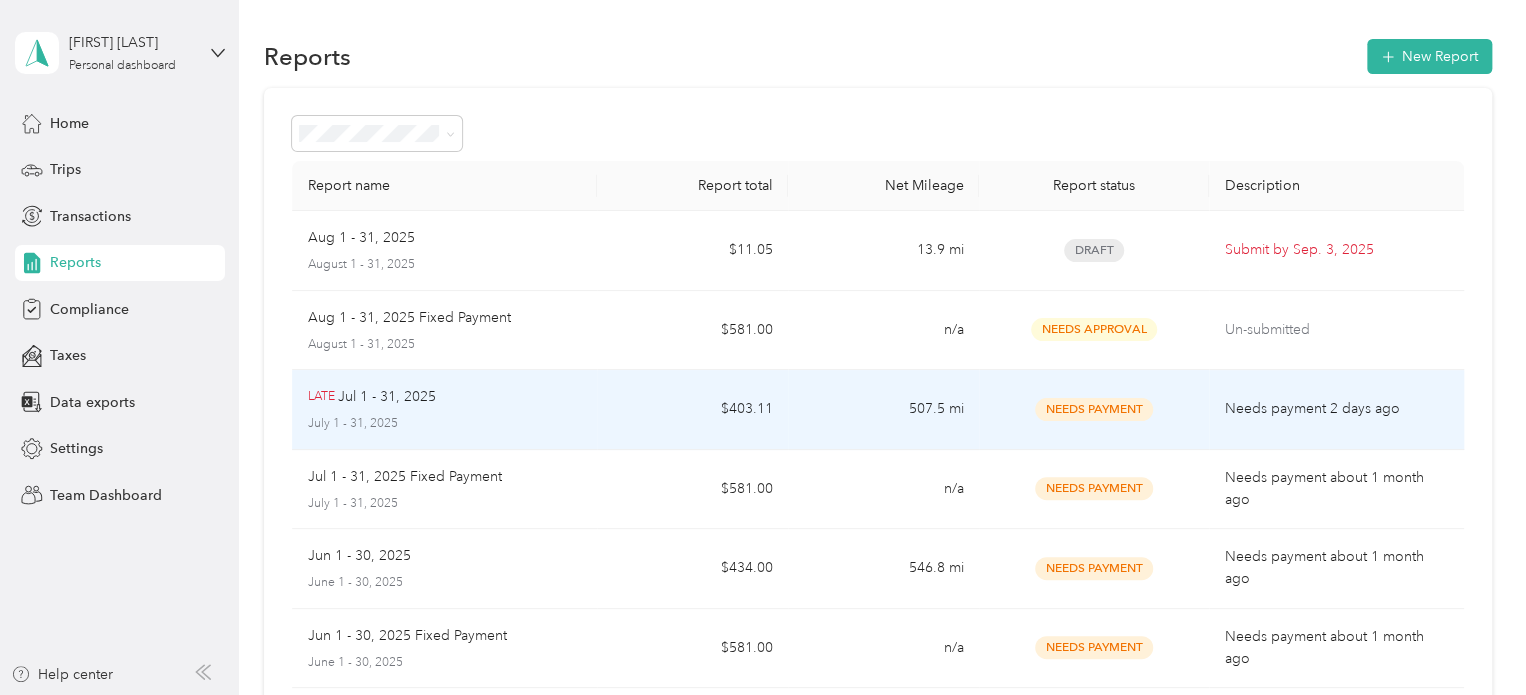 click on "LATE Jul 1 - 31, 2025 July 1 - 31, 2025" at bounding box center (445, 410) 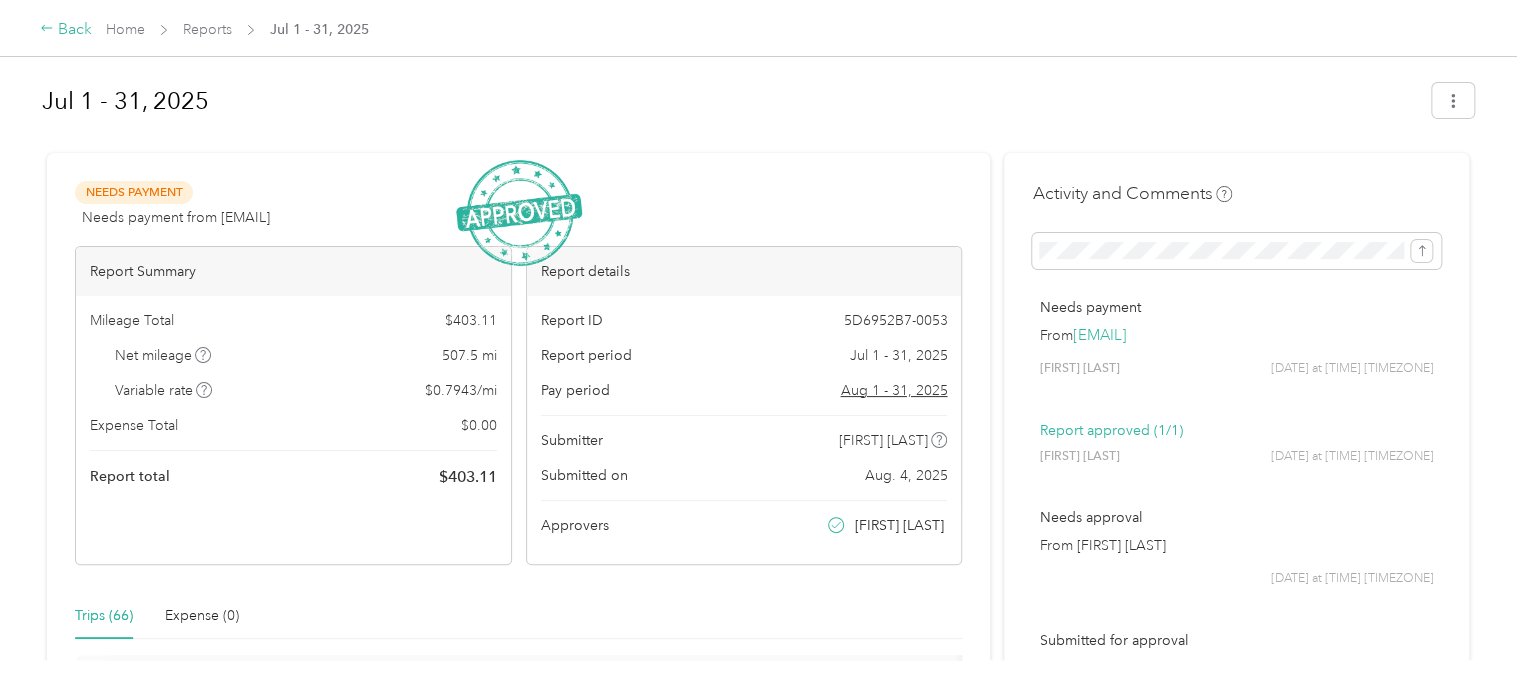 click on "Back" at bounding box center (66, 30) 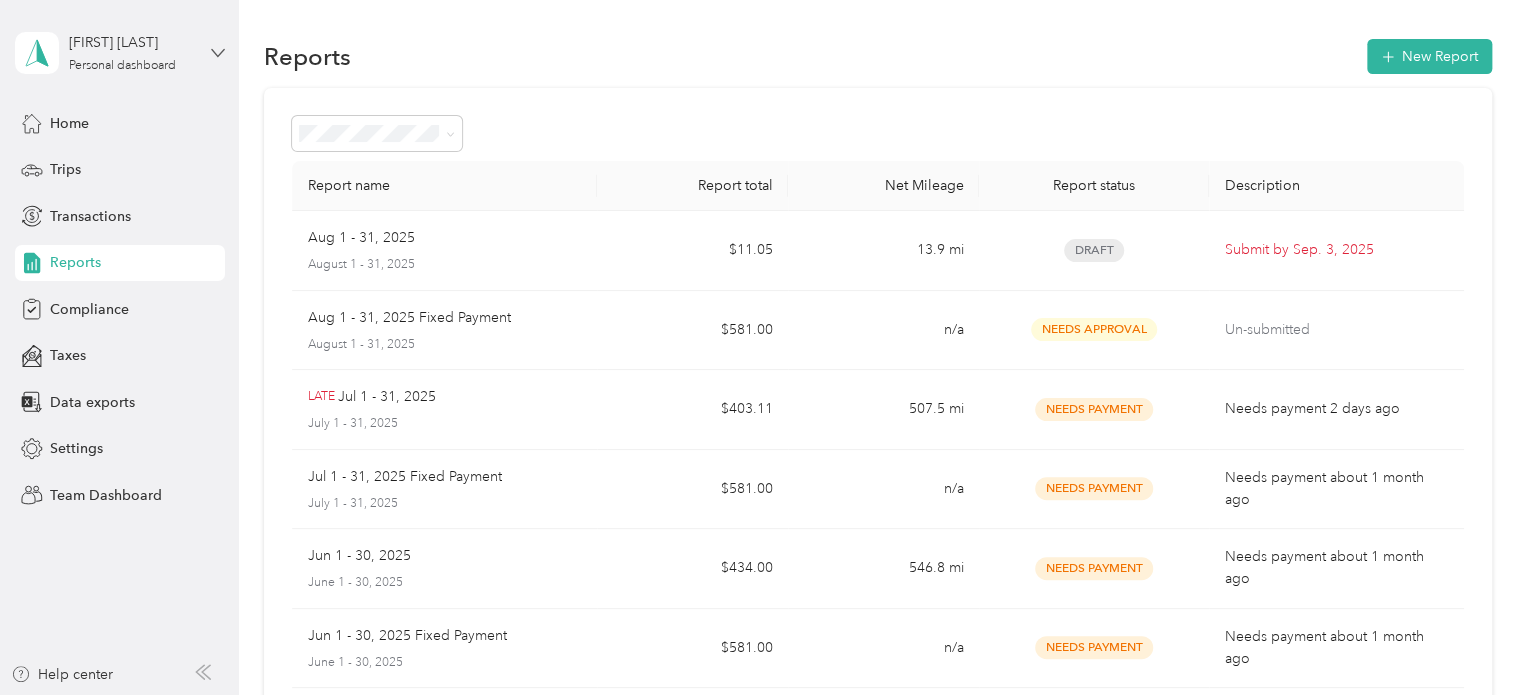 click 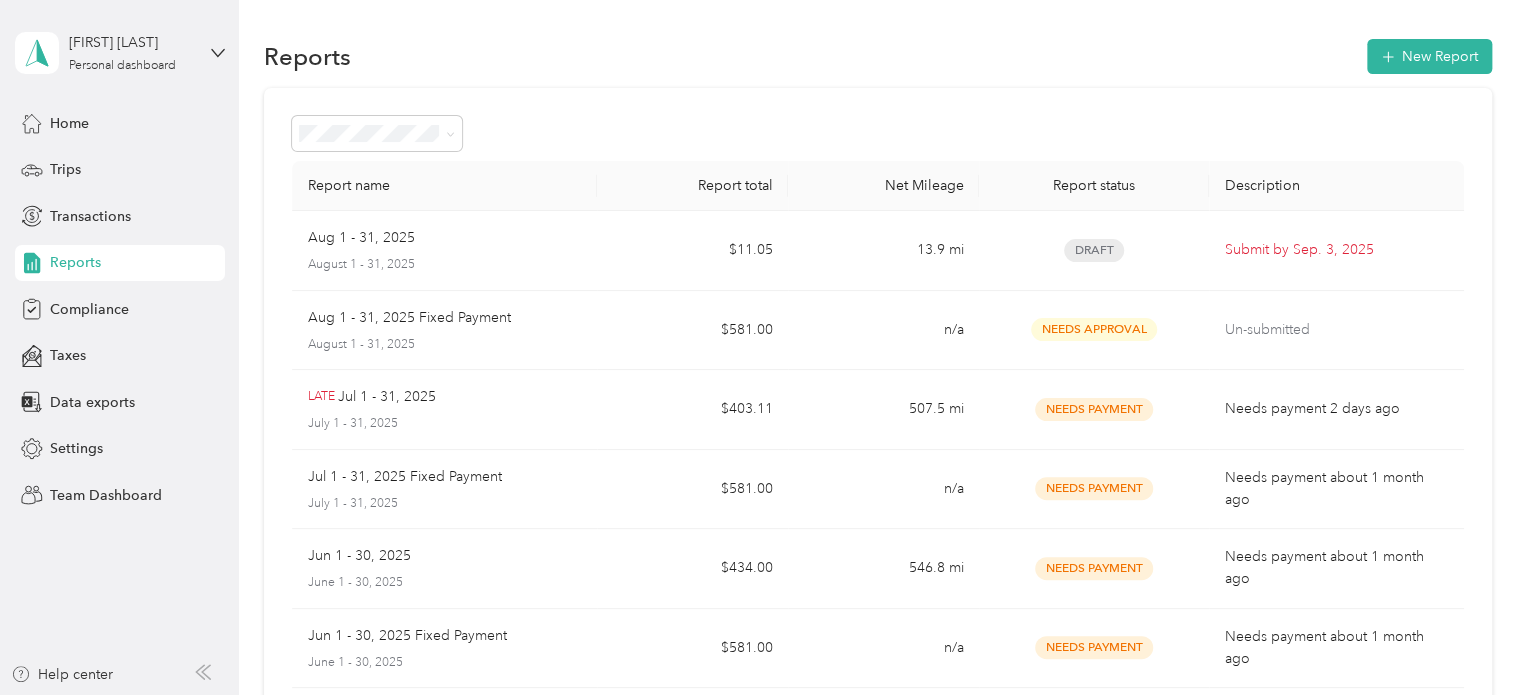 click on "Team dashboard" at bounding box center [167, 164] 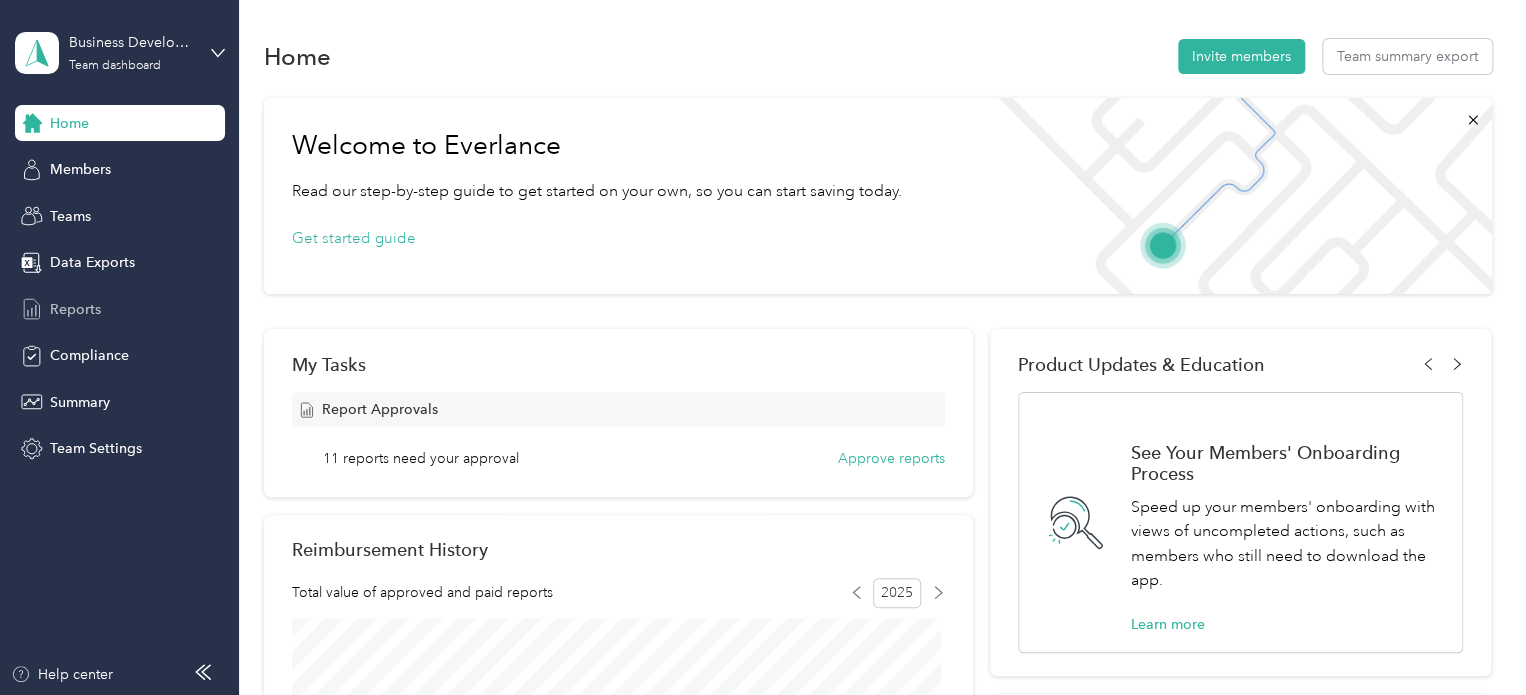 click on "Reports" at bounding box center (75, 309) 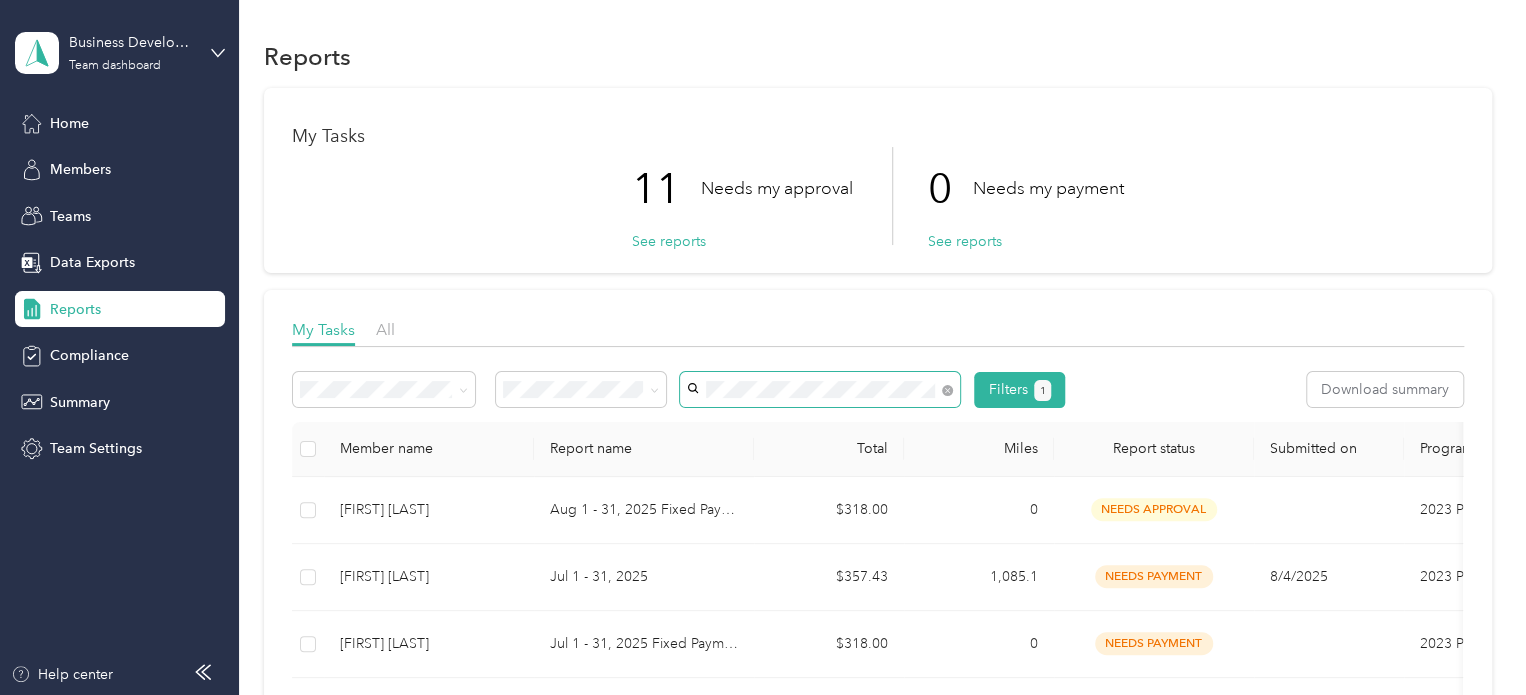 click at bounding box center [944, 389] 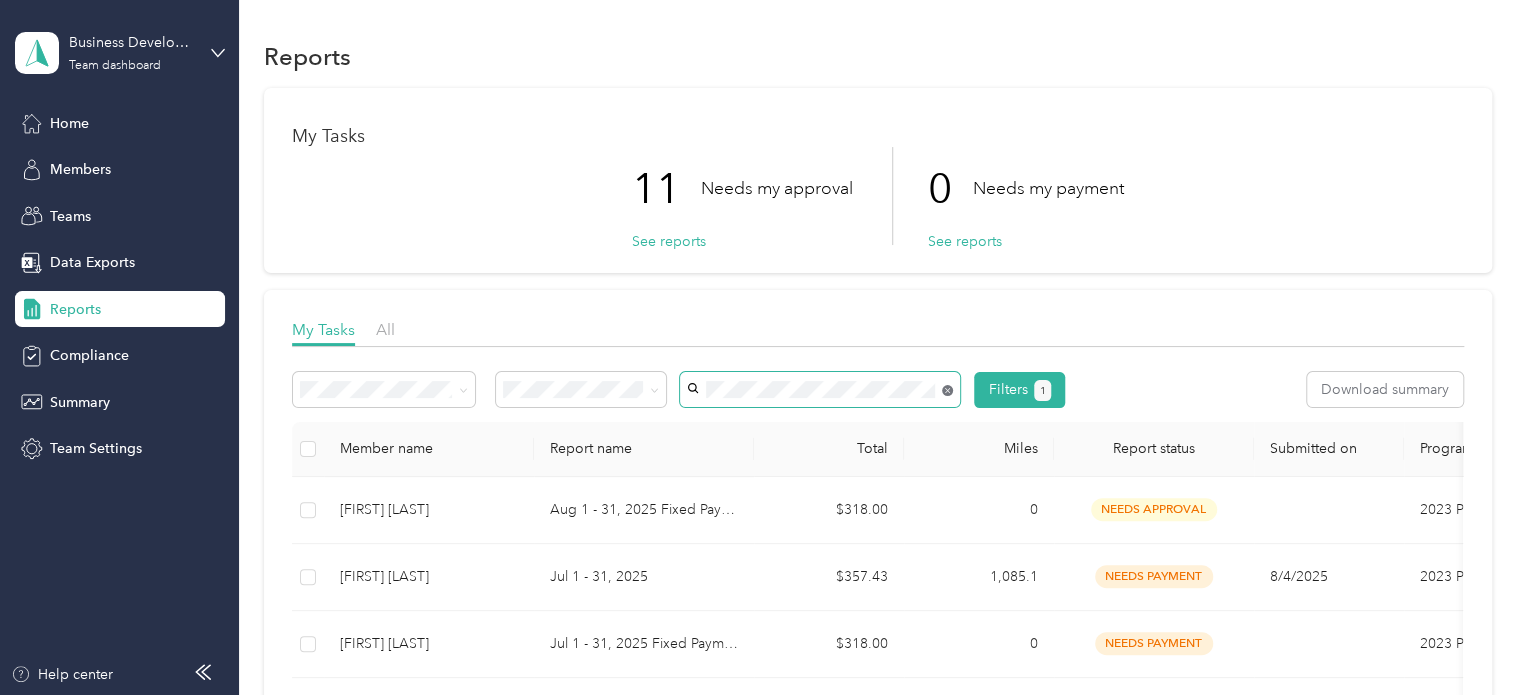 click 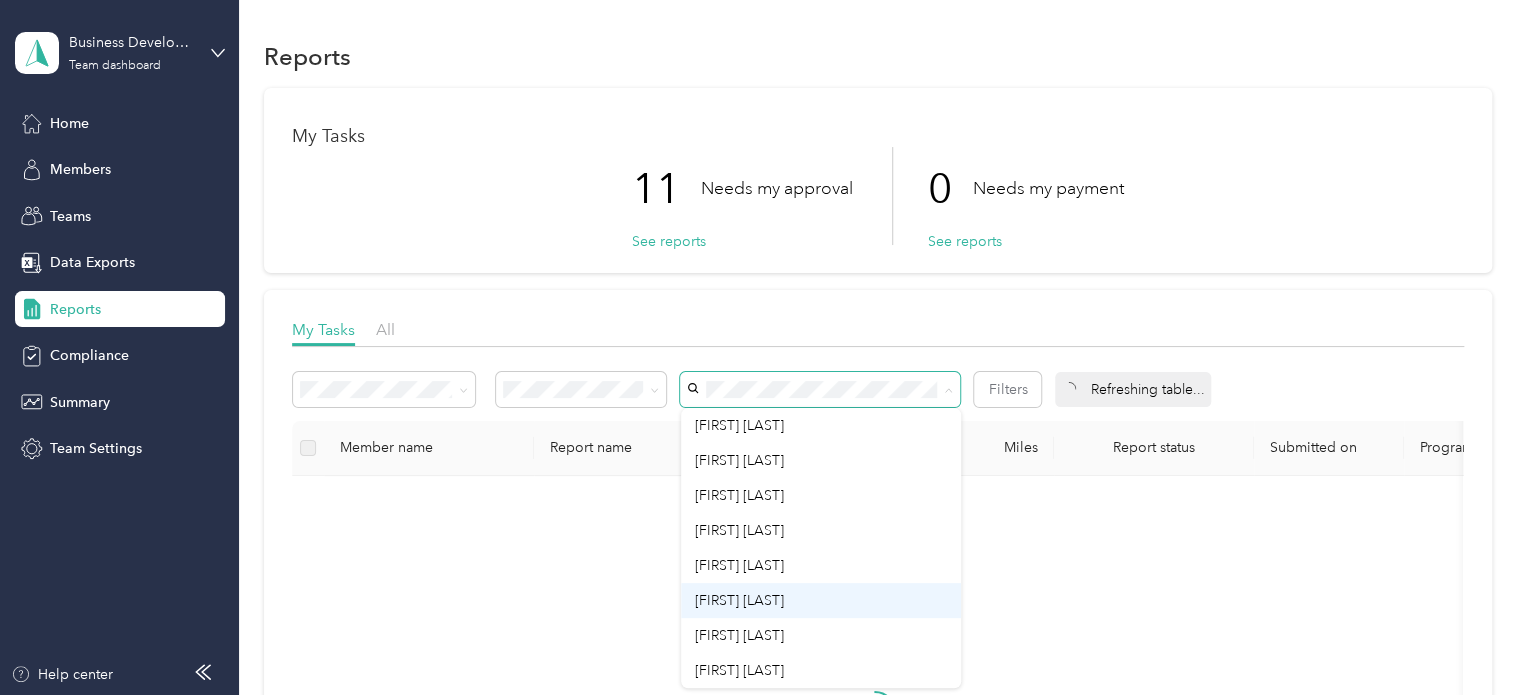 click on "[FIRST] [LAST]" at bounding box center (739, 600) 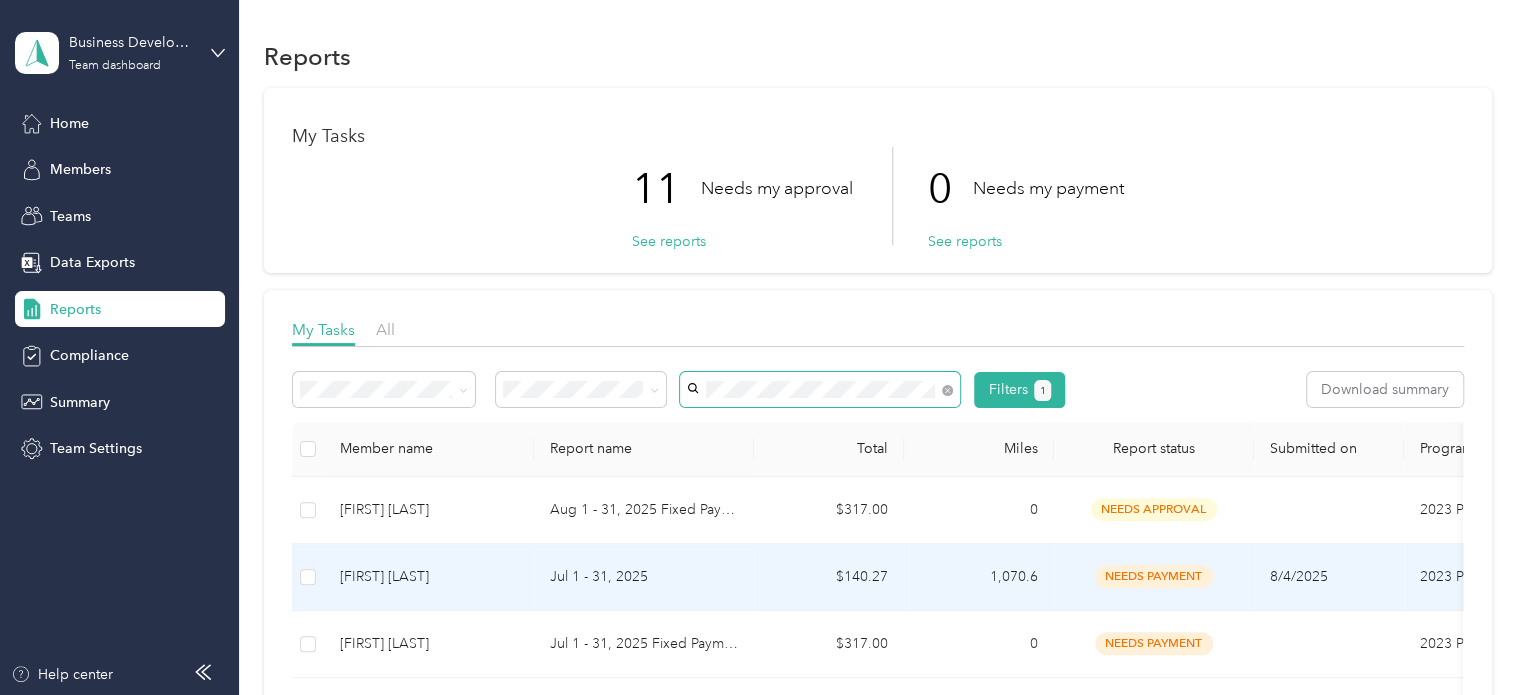 click on "Jul 1 - 31, 2025" at bounding box center [644, 577] 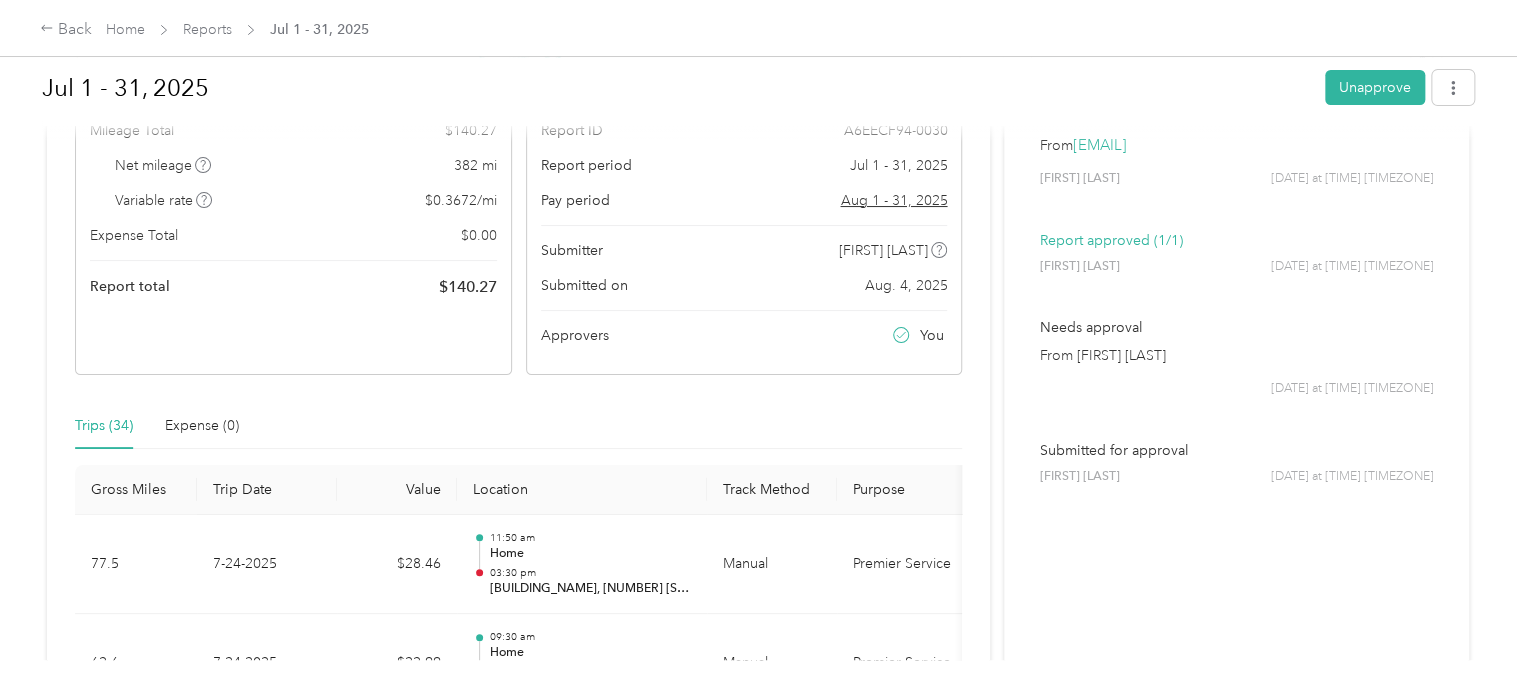 scroll, scrollTop: 500, scrollLeft: 0, axis: vertical 